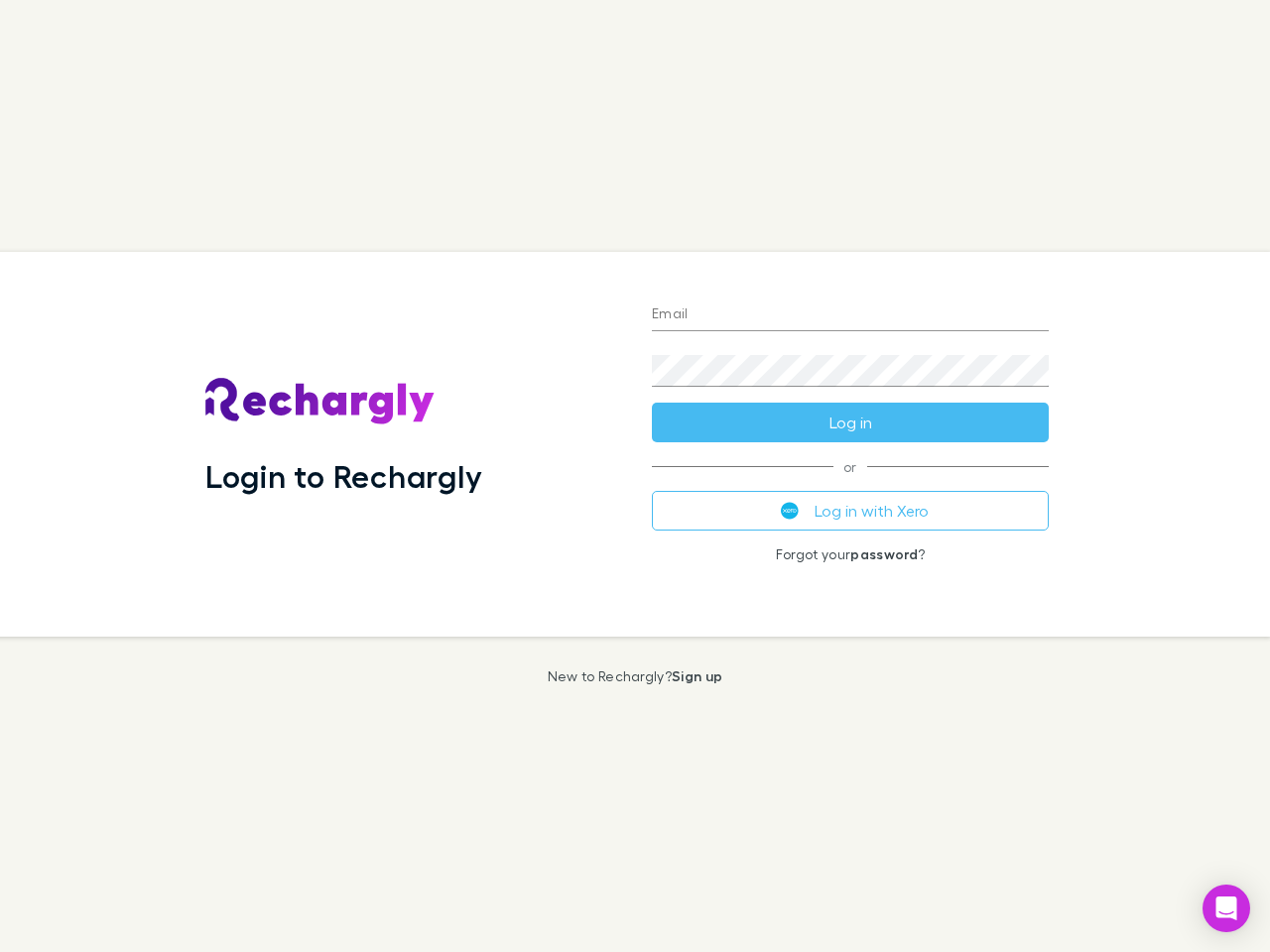 scroll, scrollTop: 0, scrollLeft: 0, axis: both 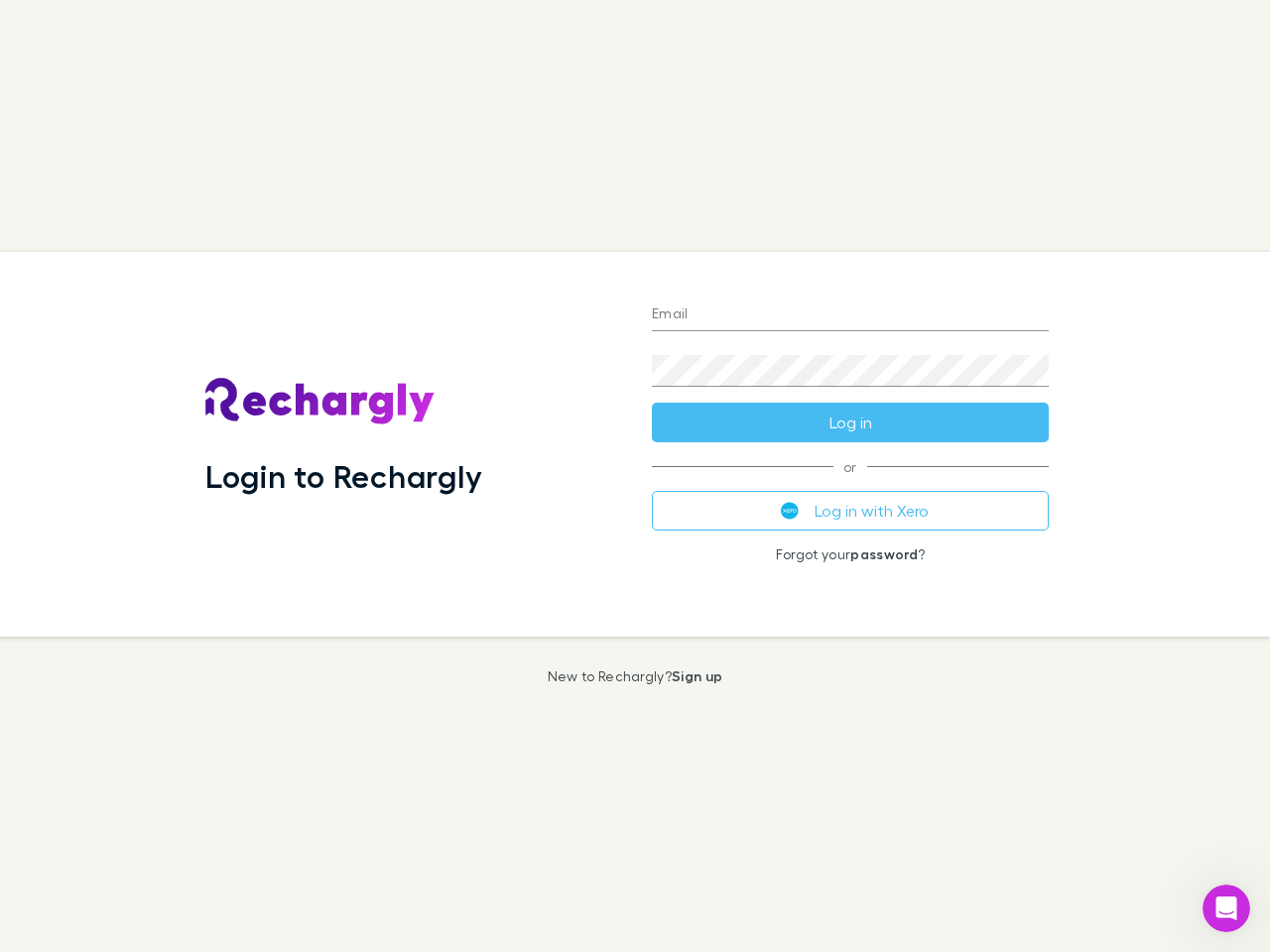 click on "Login to Rechargly" at bounding box center (413, 444) 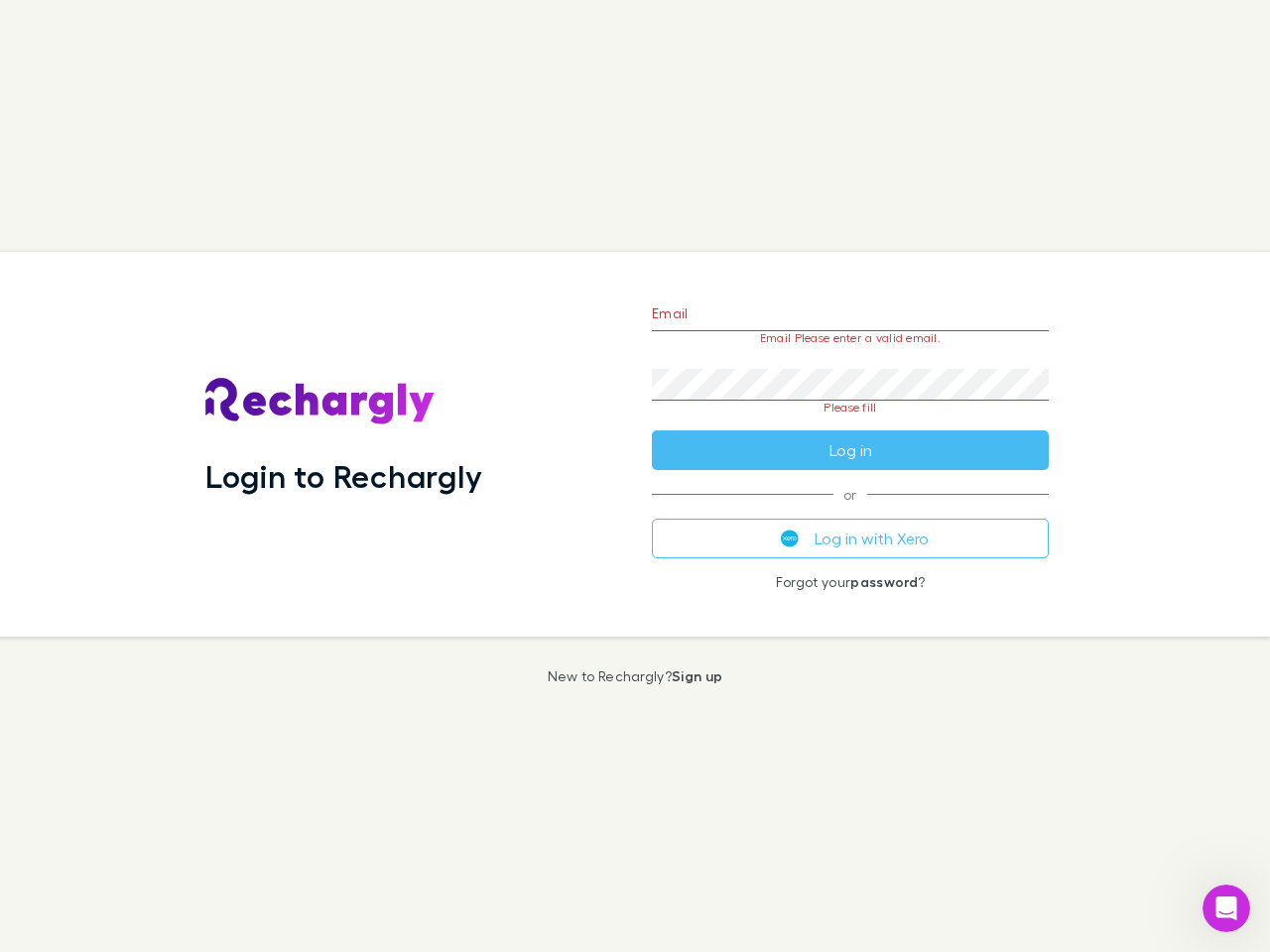 click on "Email Please enter a valid email. Password Please fill Log in or Log in with Xero Forgot your  password ?" at bounding box center (850, 444) 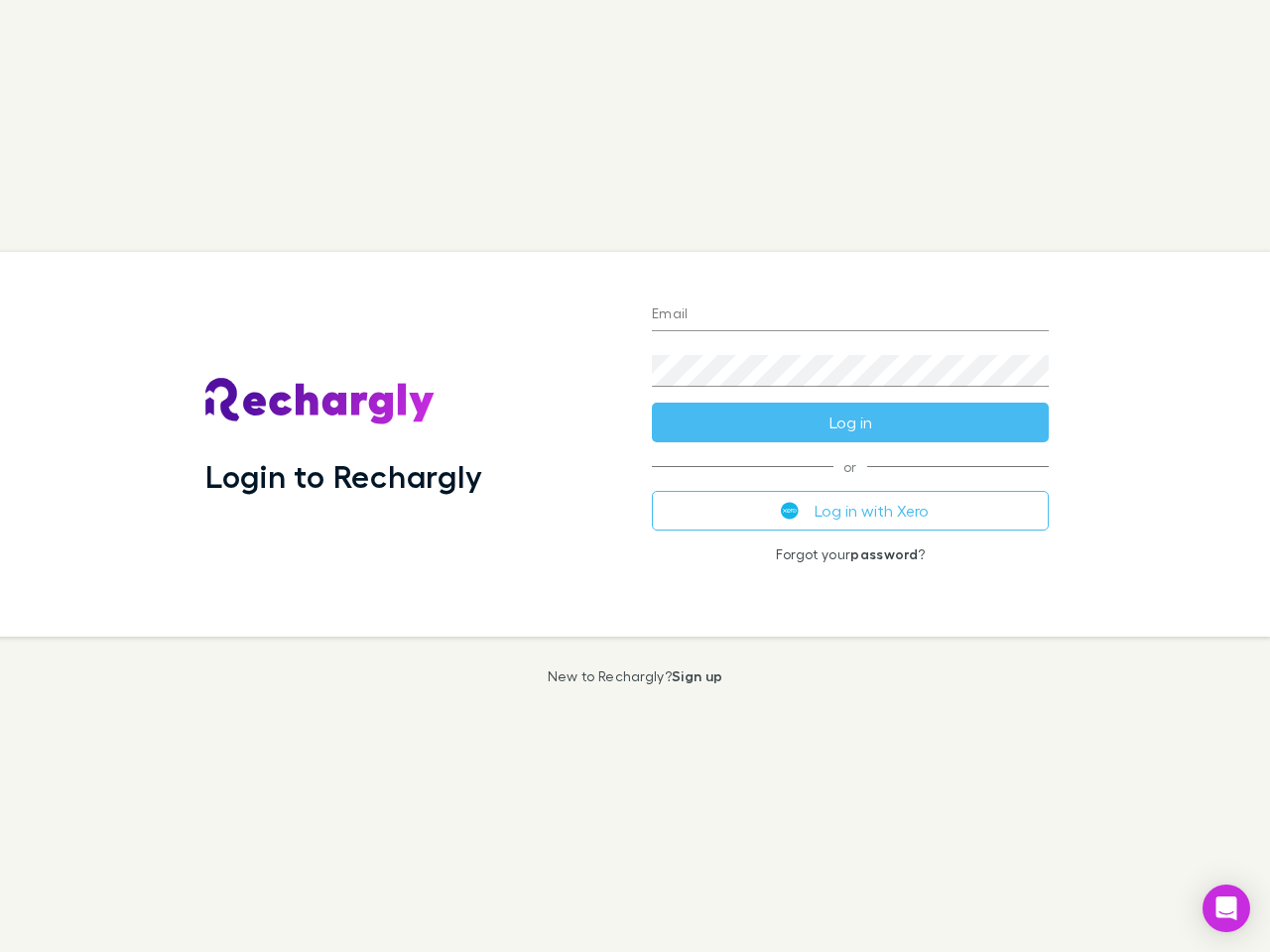 scroll, scrollTop: 0, scrollLeft: 0, axis: both 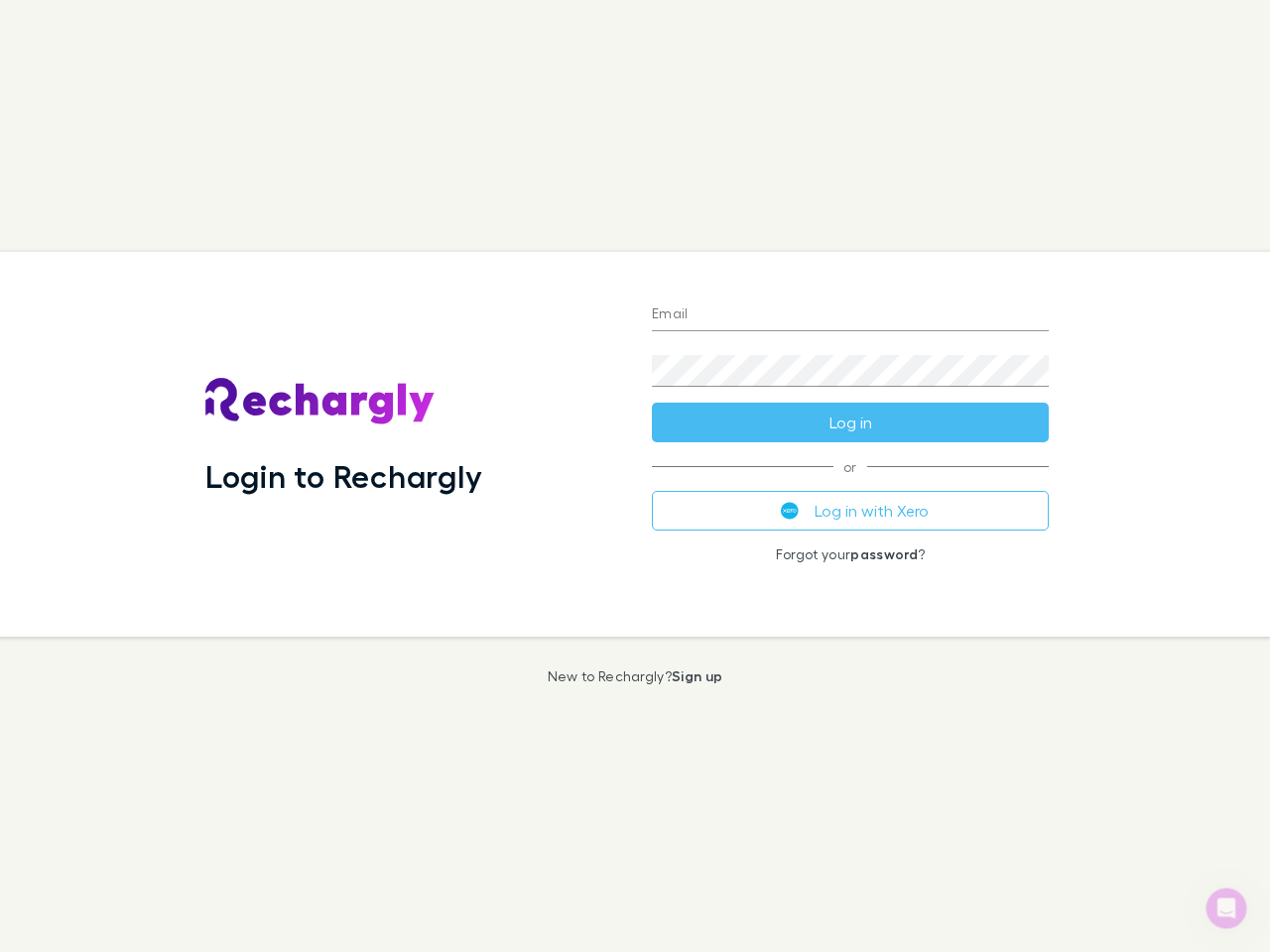 click on "Login to Rechargly" at bounding box center (413, 444) 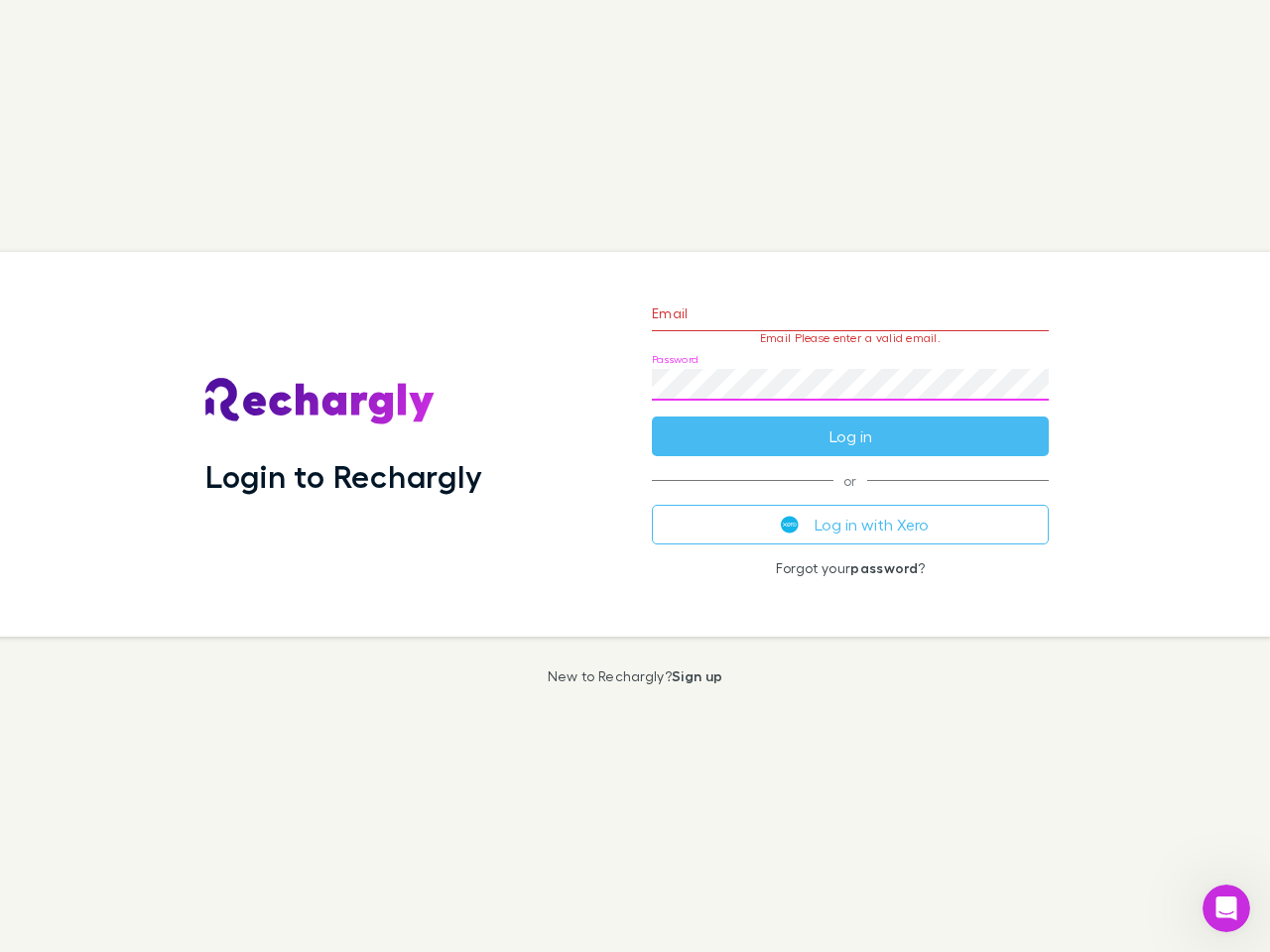 click on "Email Please enter a valid email. Password Log in" at bounding box center (850, 370) 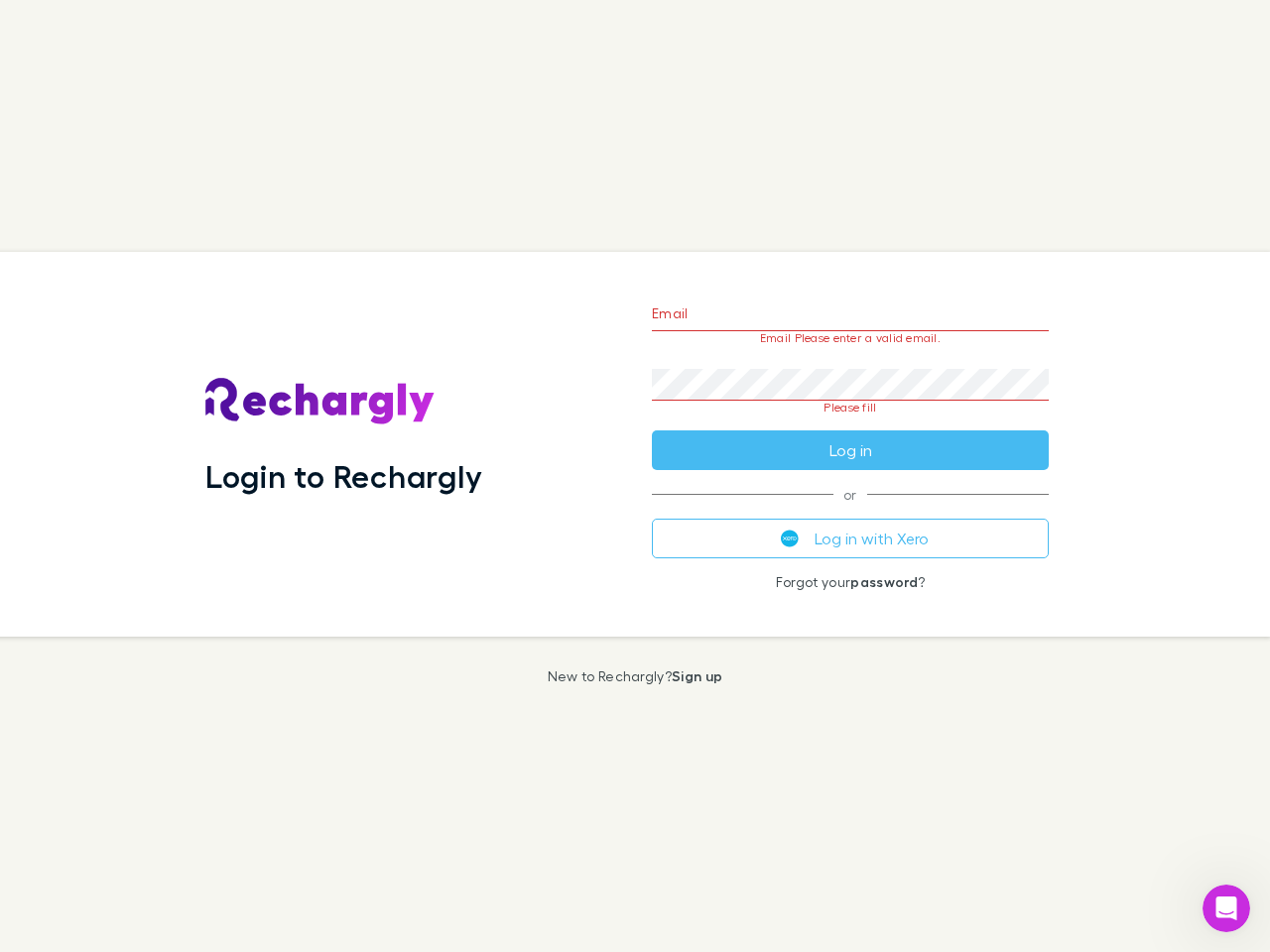 click on "Email Please enter a valid email. Password Please fill Log in or Log in with Xero Forgot your  password ?" at bounding box center (850, 444) 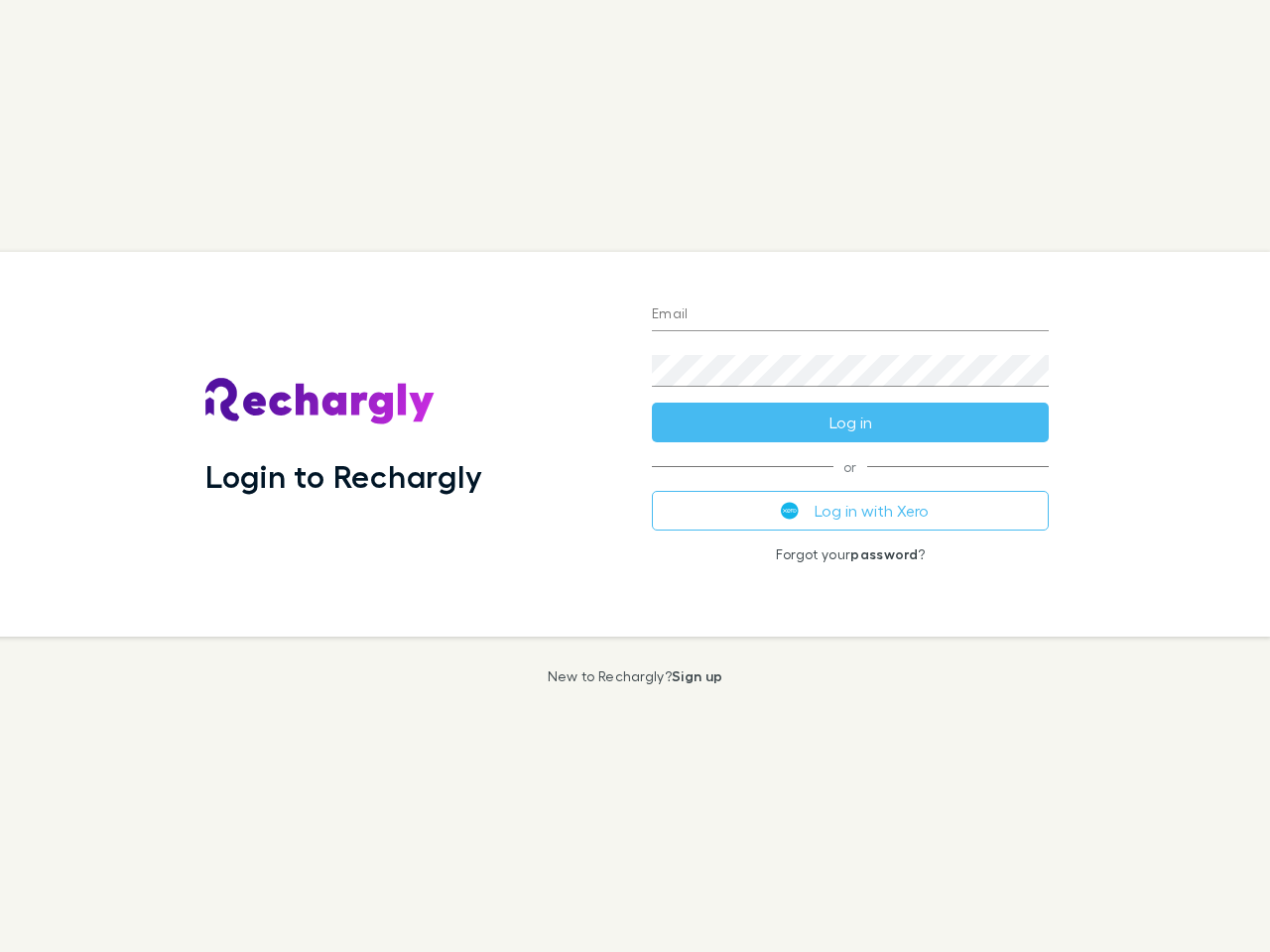 scroll, scrollTop: 0, scrollLeft: 0, axis: both 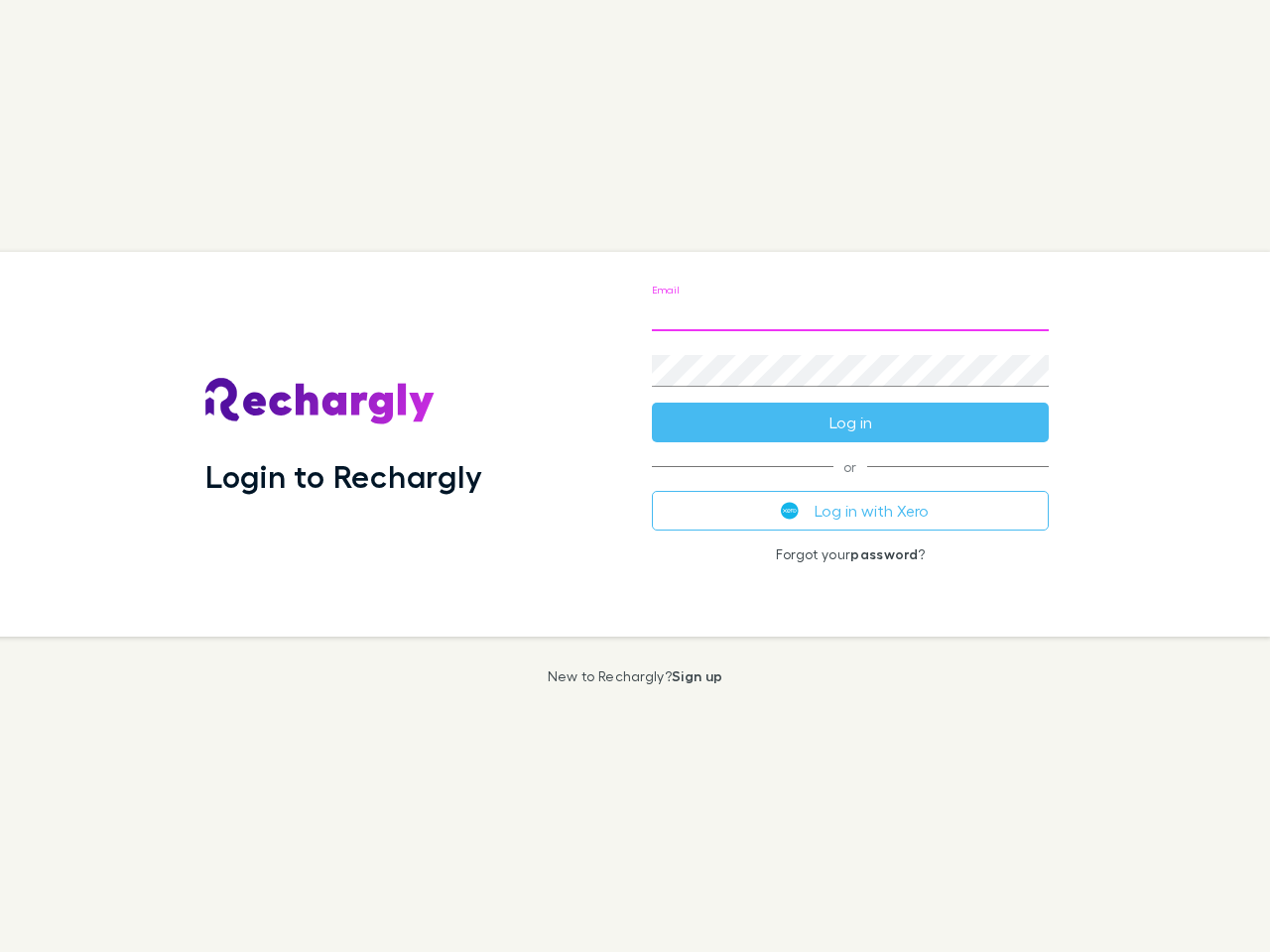 click on "Email" at bounding box center (850, 315) 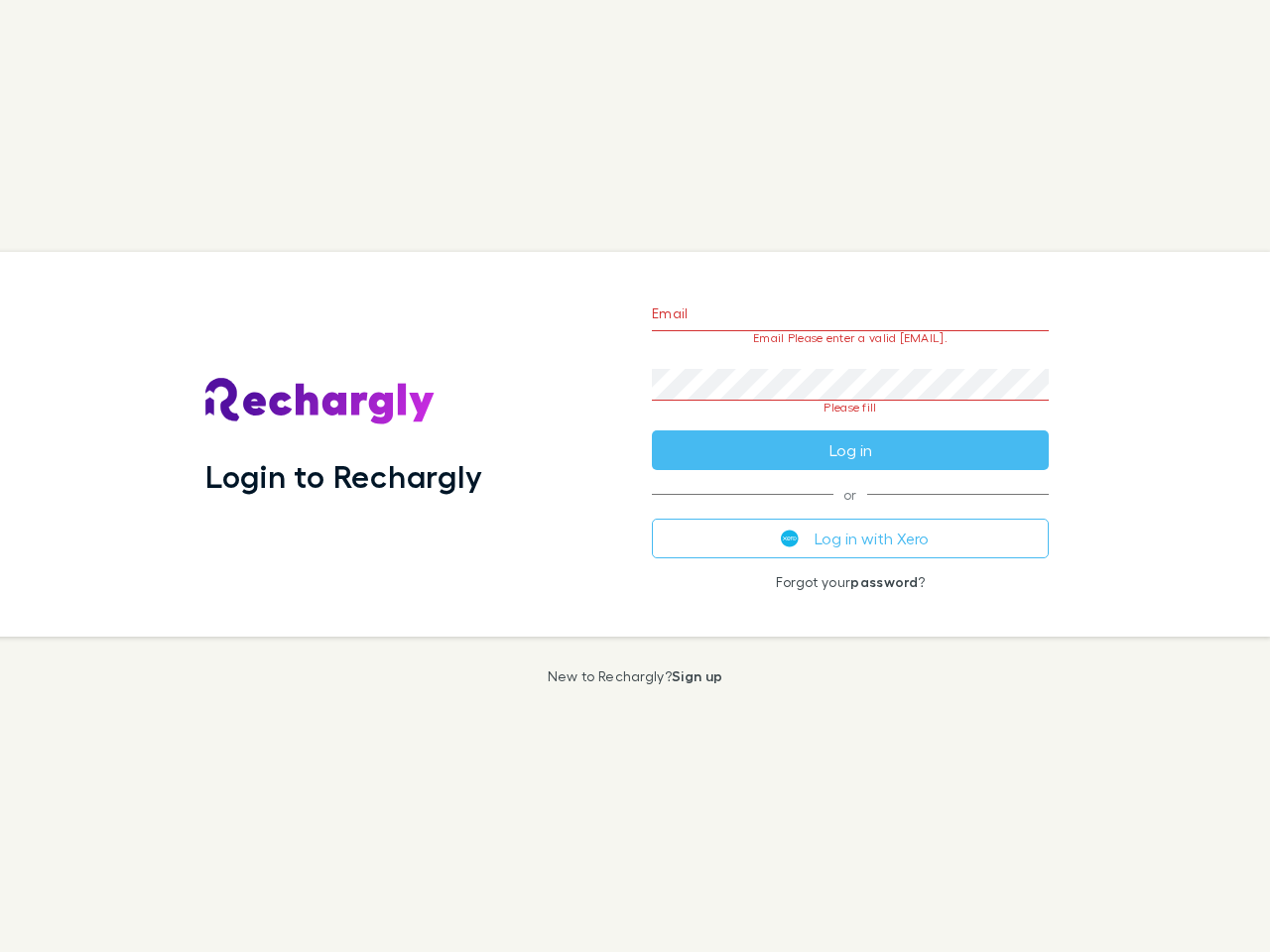 click on "Email Please enter a valid email. Password Please fill Log in" at bounding box center (850, 377) 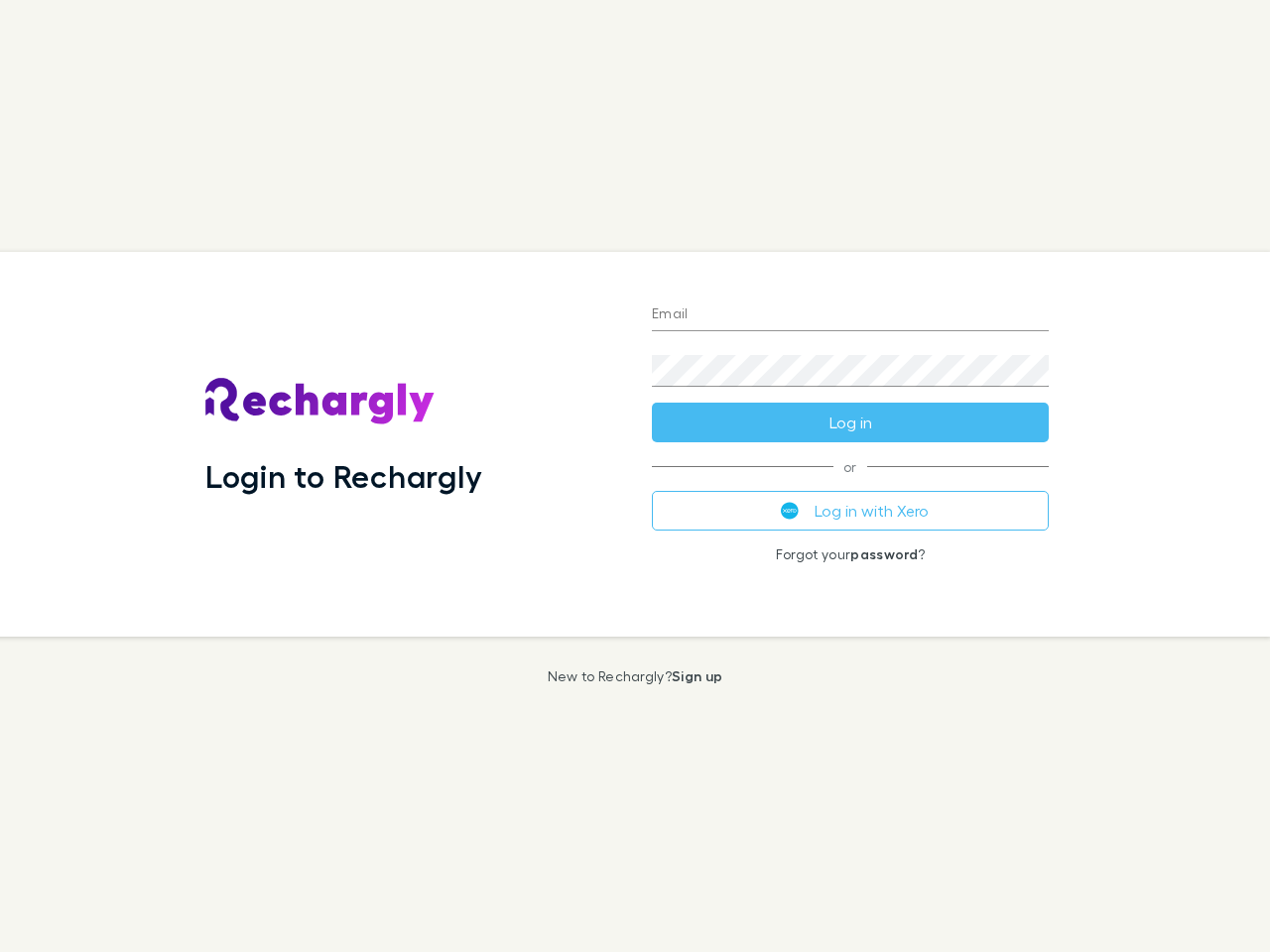 scroll, scrollTop: 0, scrollLeft: 0, axis: both 